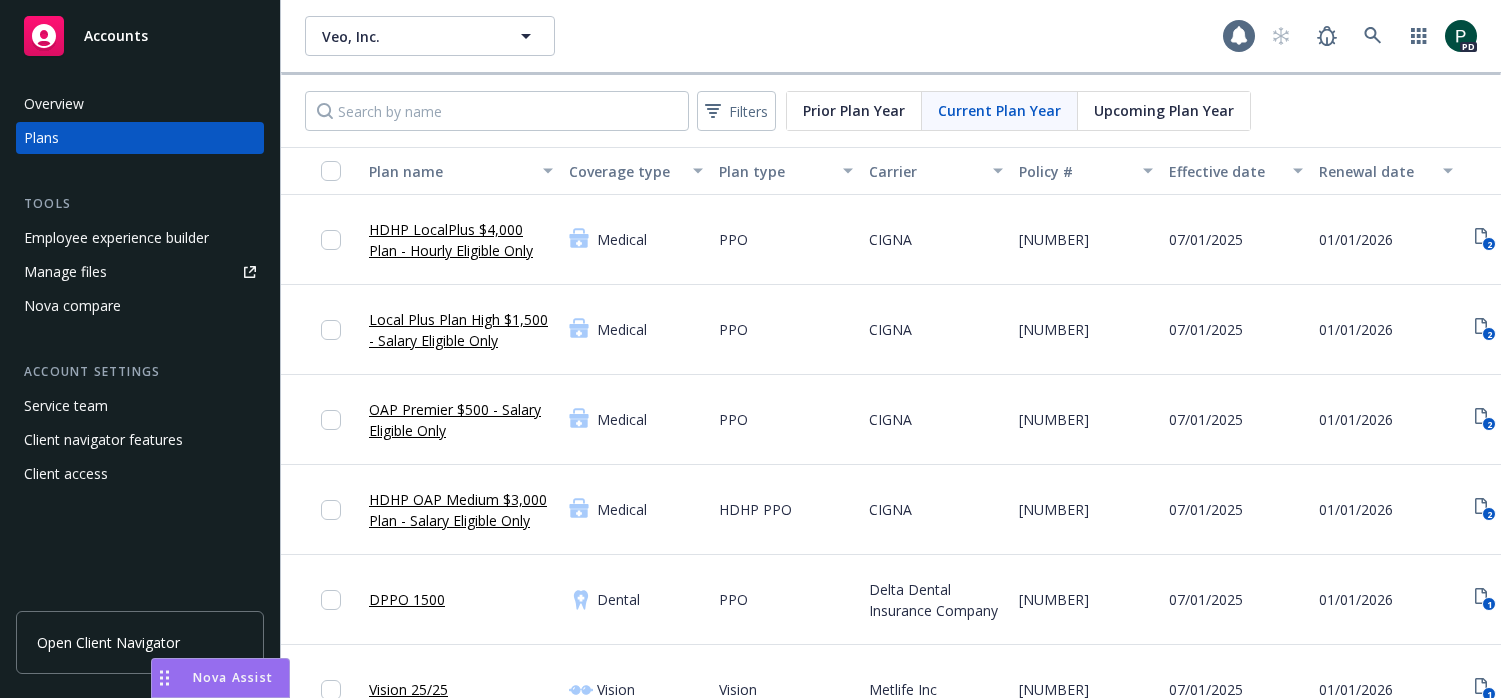 scroll, scrollTop: 0, scrollLeft: 0, axis: both 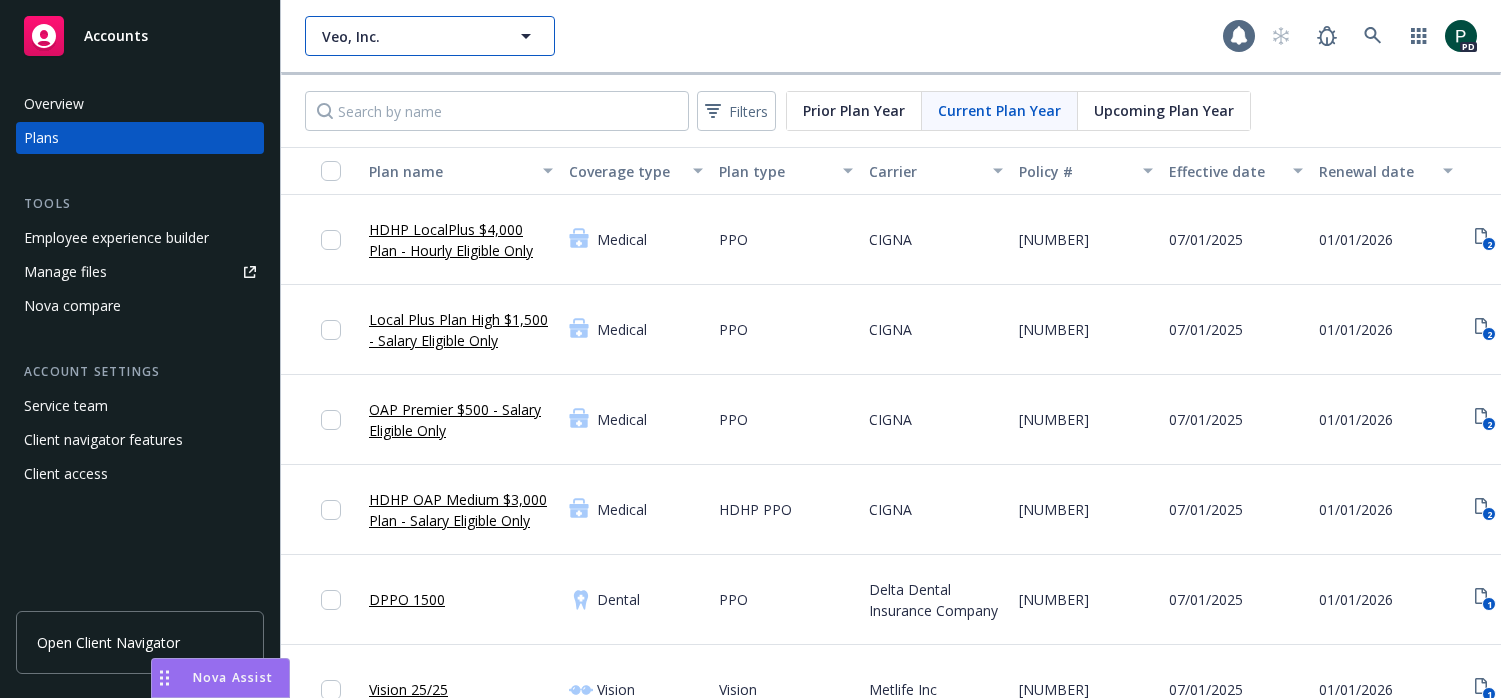 click on "Veo, Inc." at bounding box center (408, 36) 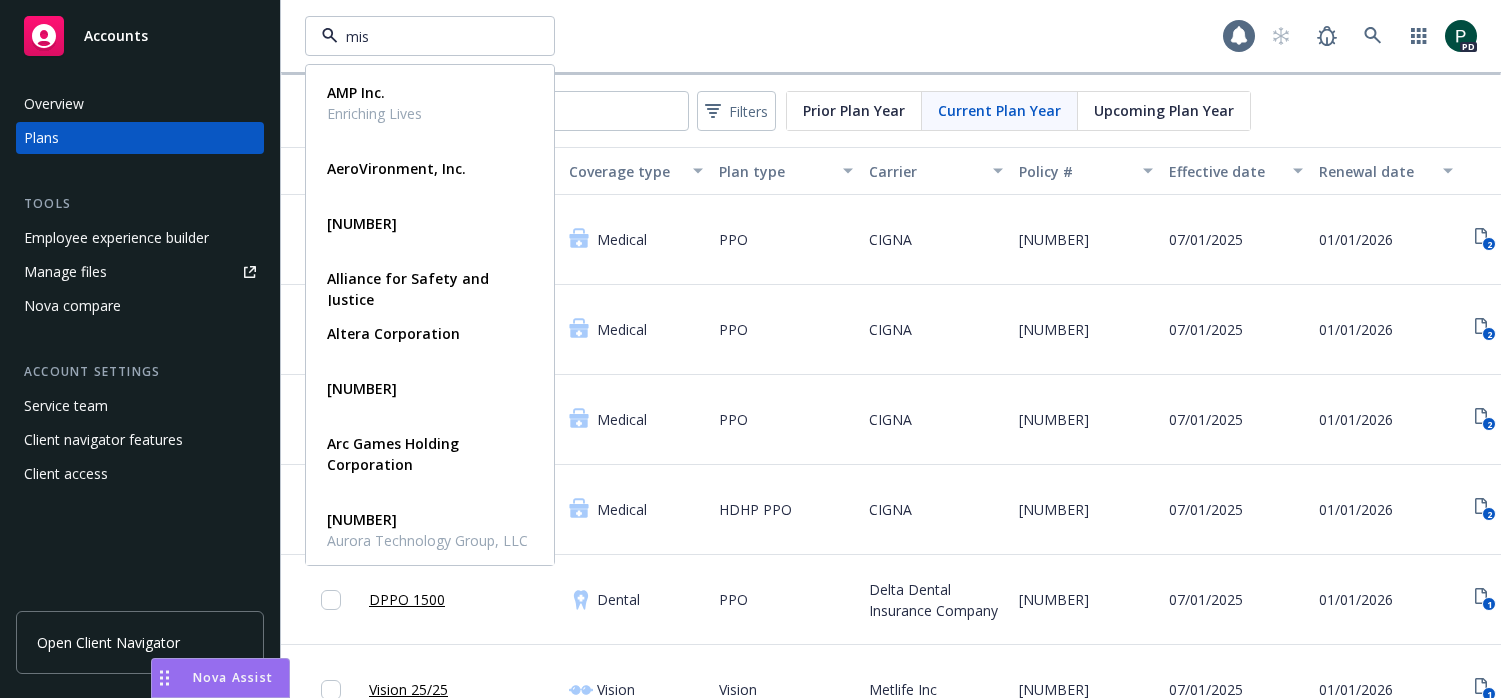 type on "miss" 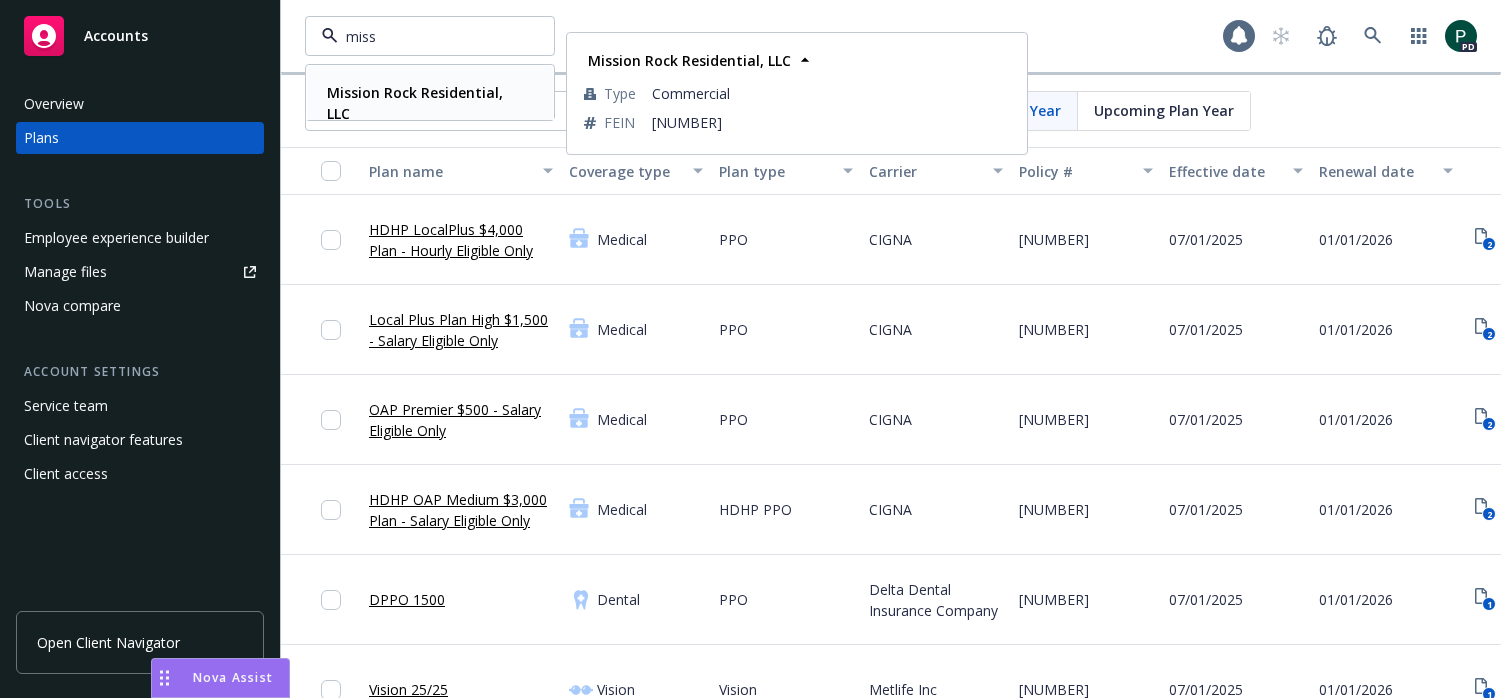 click on "Mission Rock Residential, LLC" at bounding box center [415, 103] 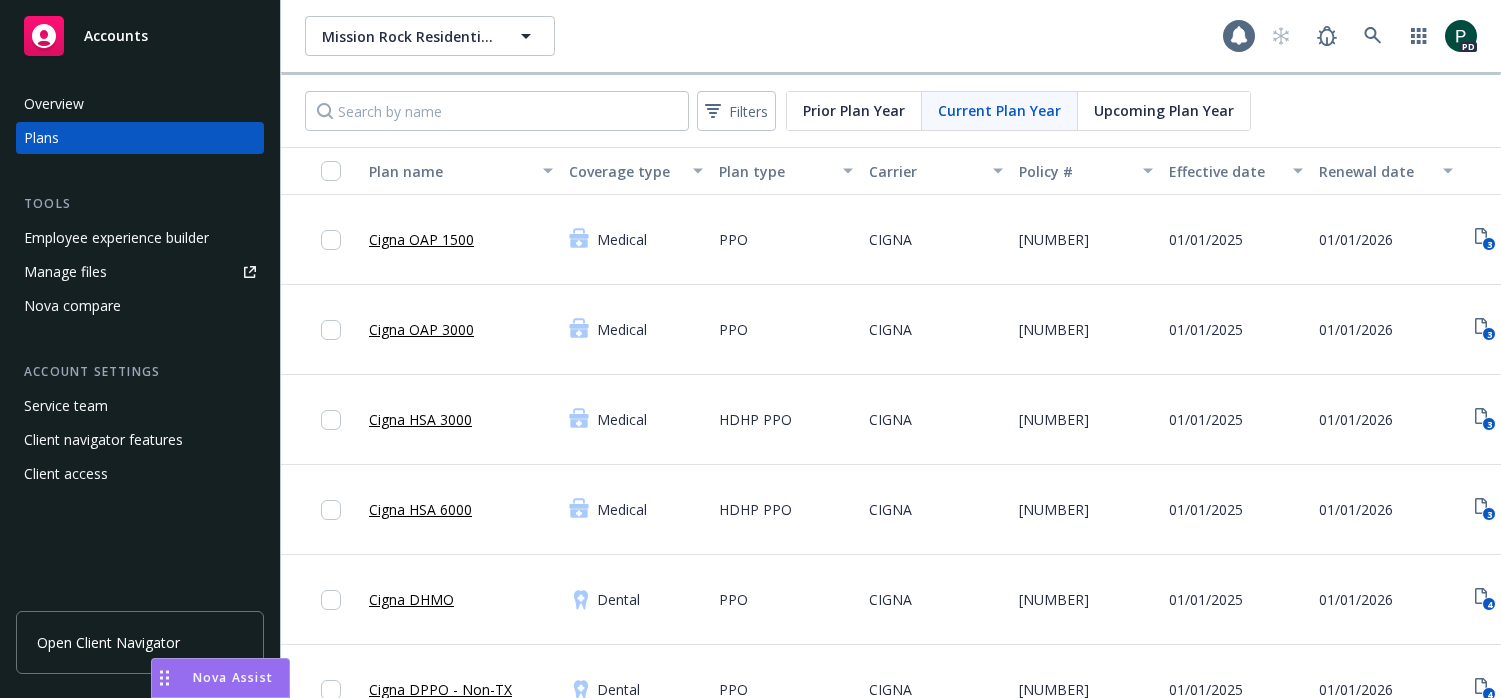 click on "Overview" at bounding box center [140, 104] 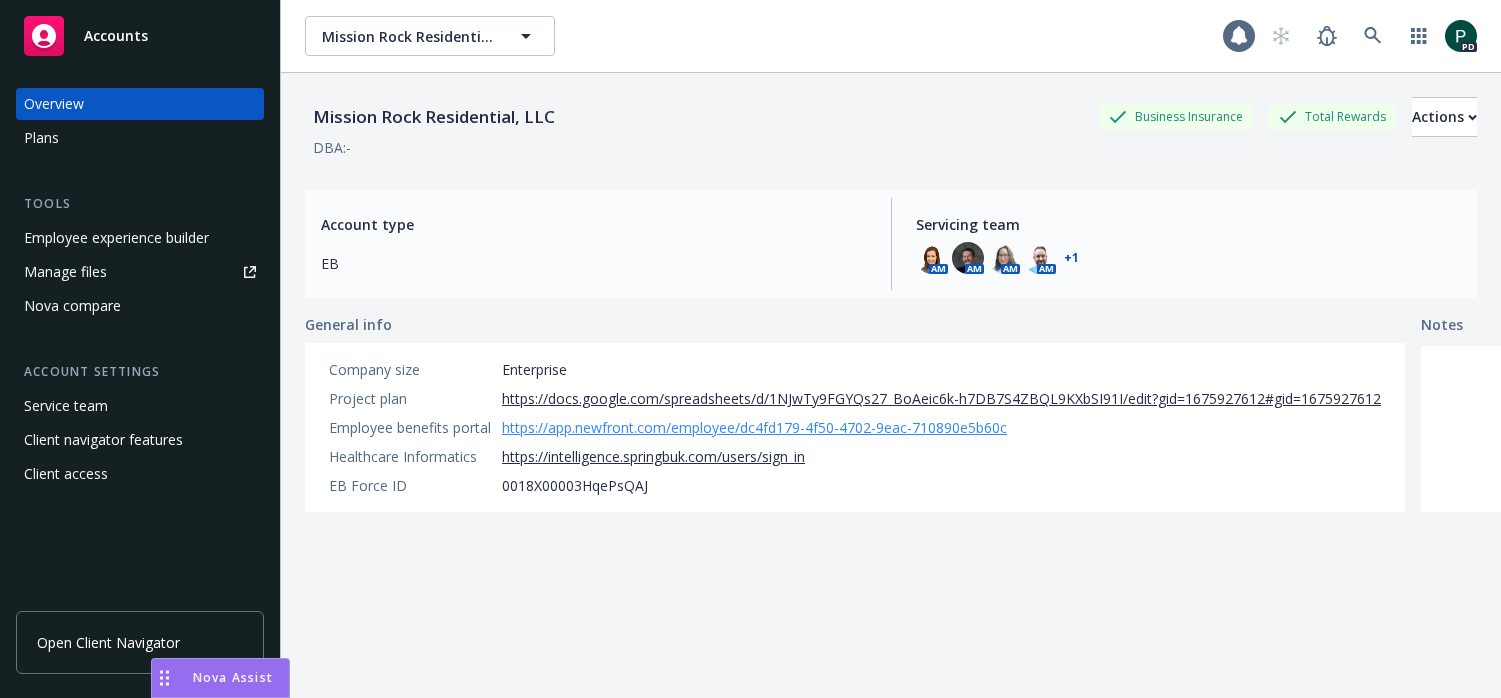 click on "https://app.newfront.com/employee/dc4fd179-4f50-4702-9eac-710890e5b60c" at bounding box center (754, 427) 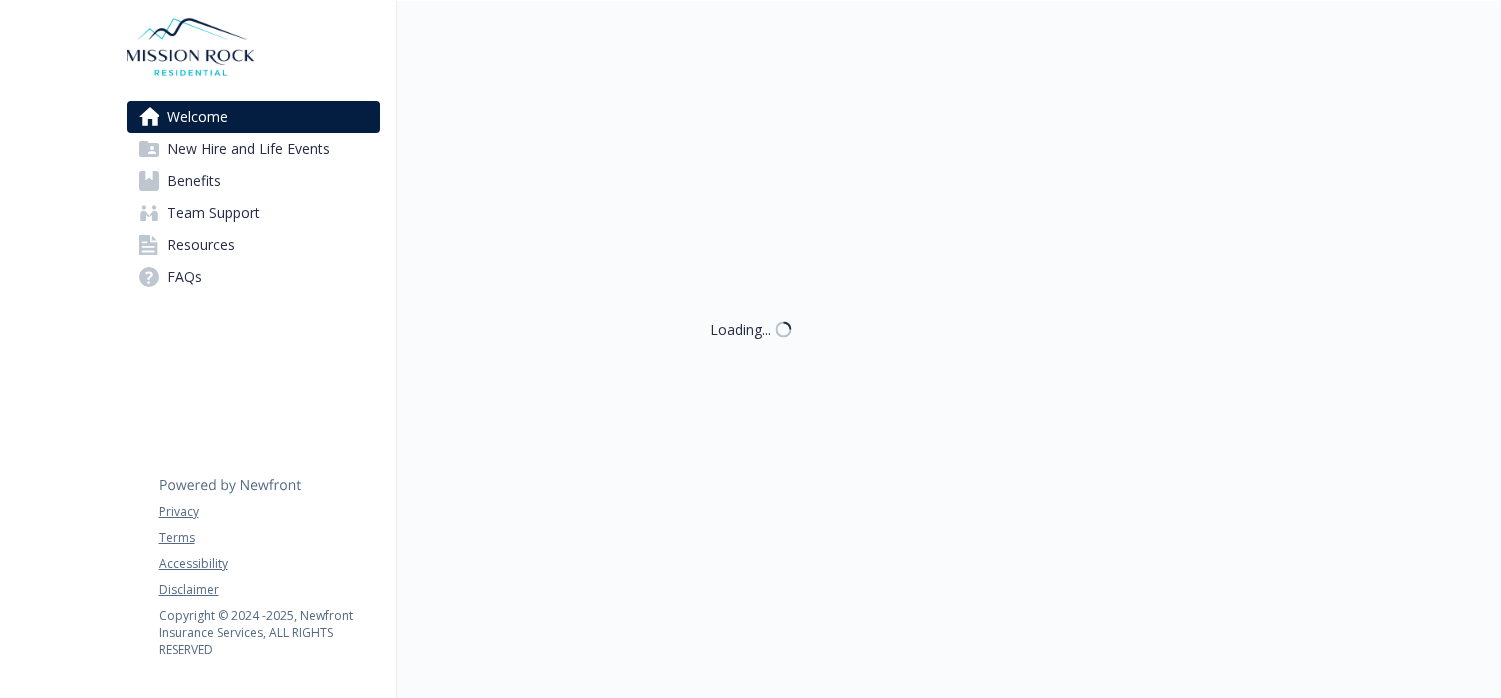 scroll, scrollTop: 0, scrollLeft: 0, axis: both 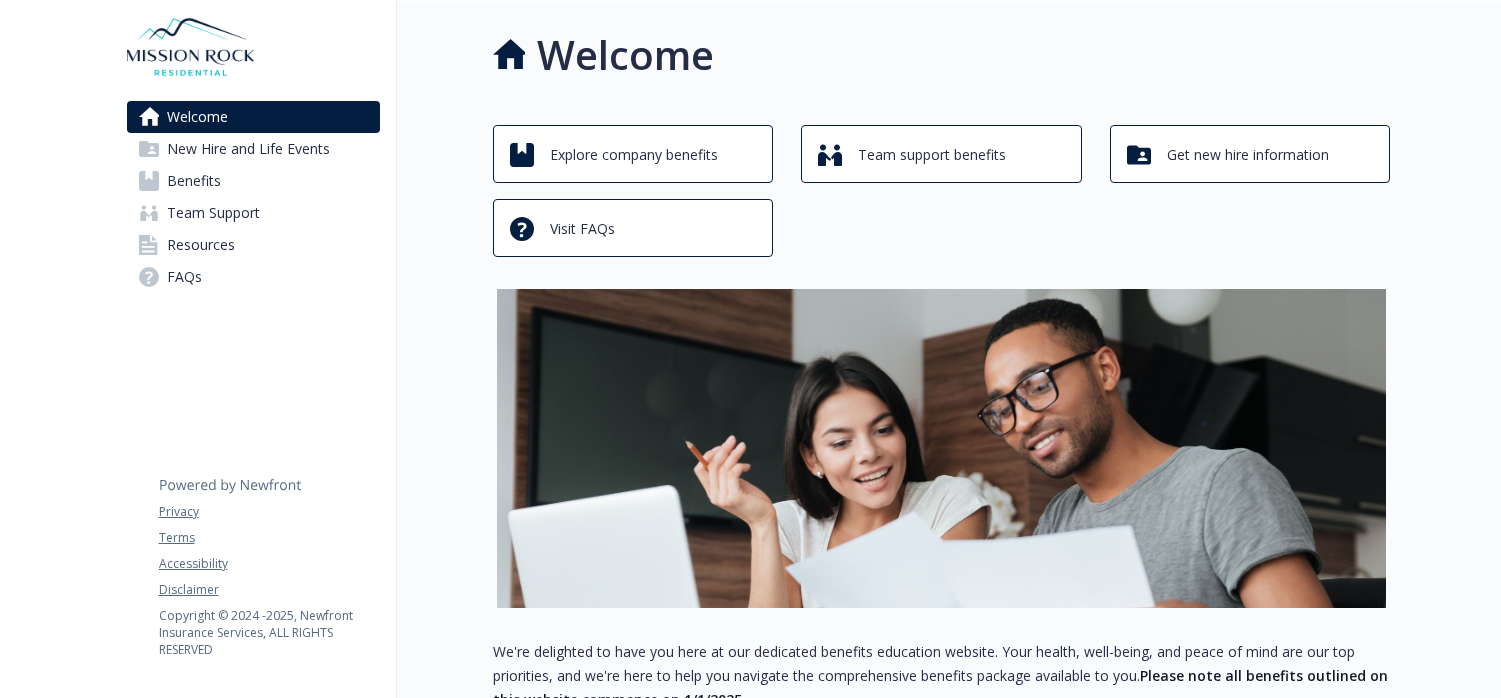 click on "Benefits" at bounding box center (194, 181) 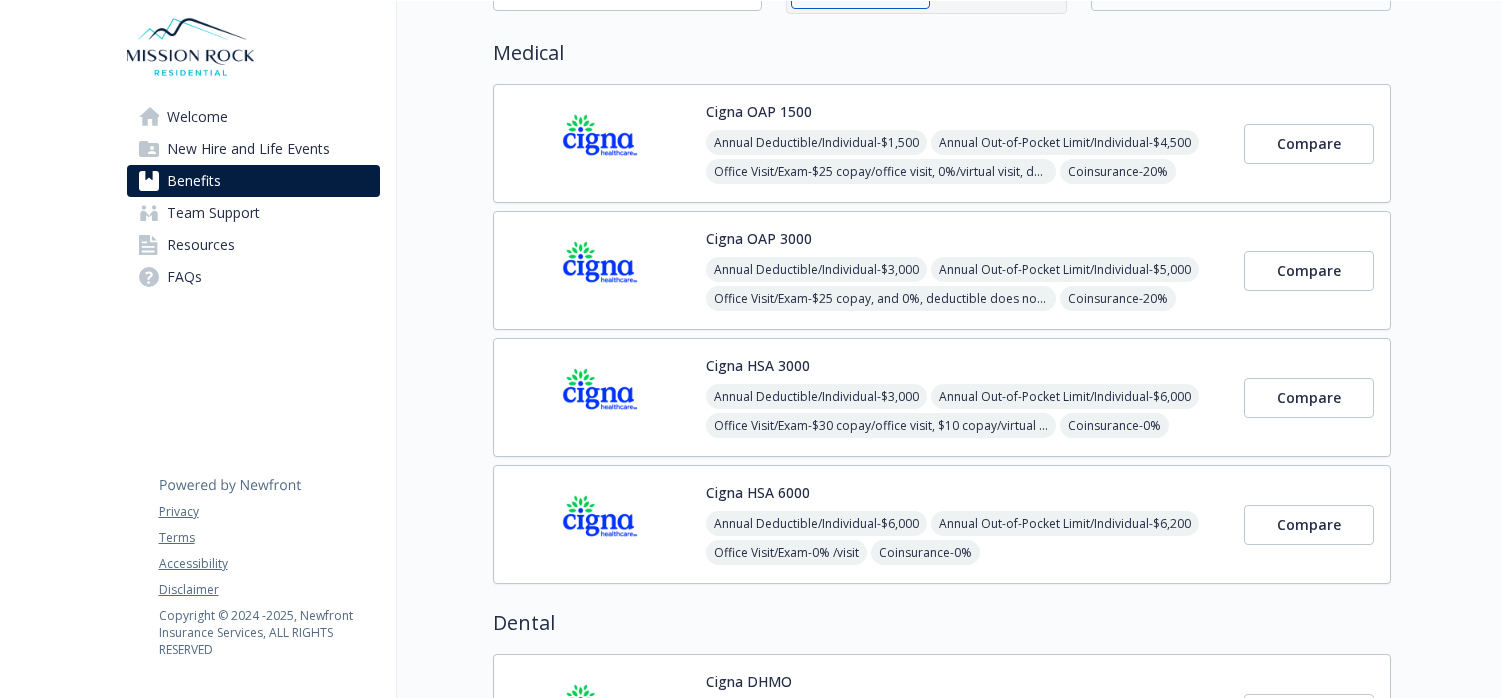 scroll, scrollTop: 139, scrollLeft: 0, axis: vertical 